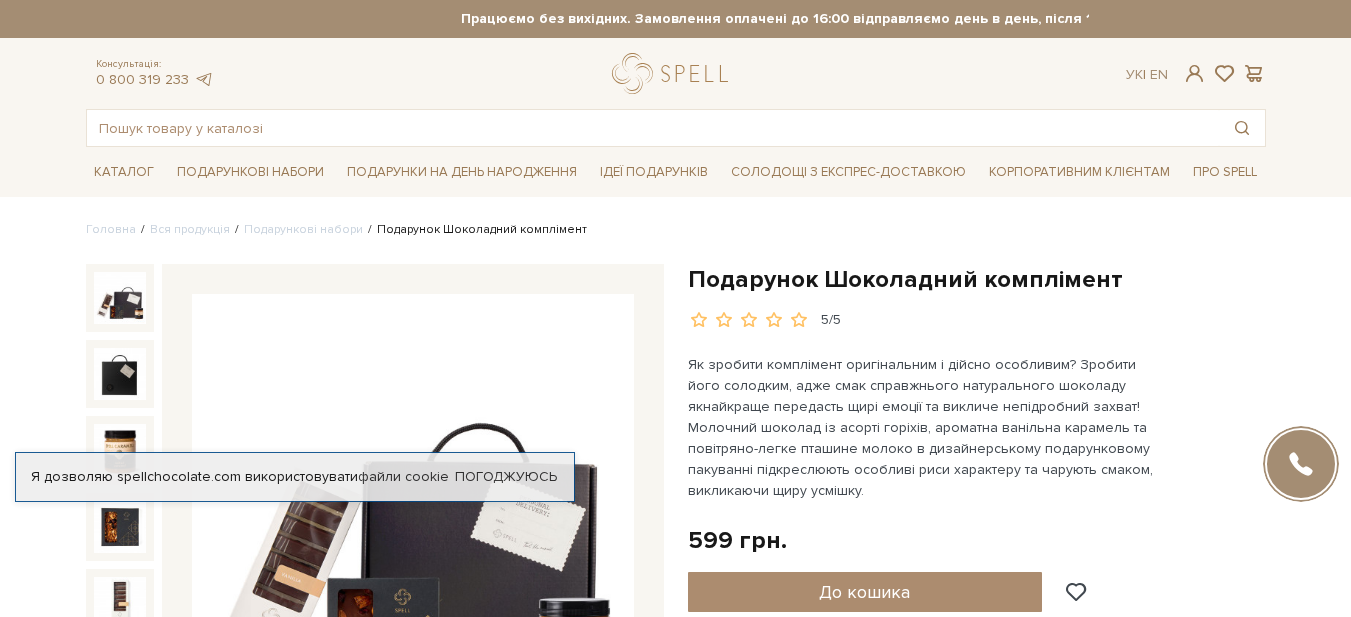 scroll, scrollTop: 400, scrollLeft: 0, axis: vertical 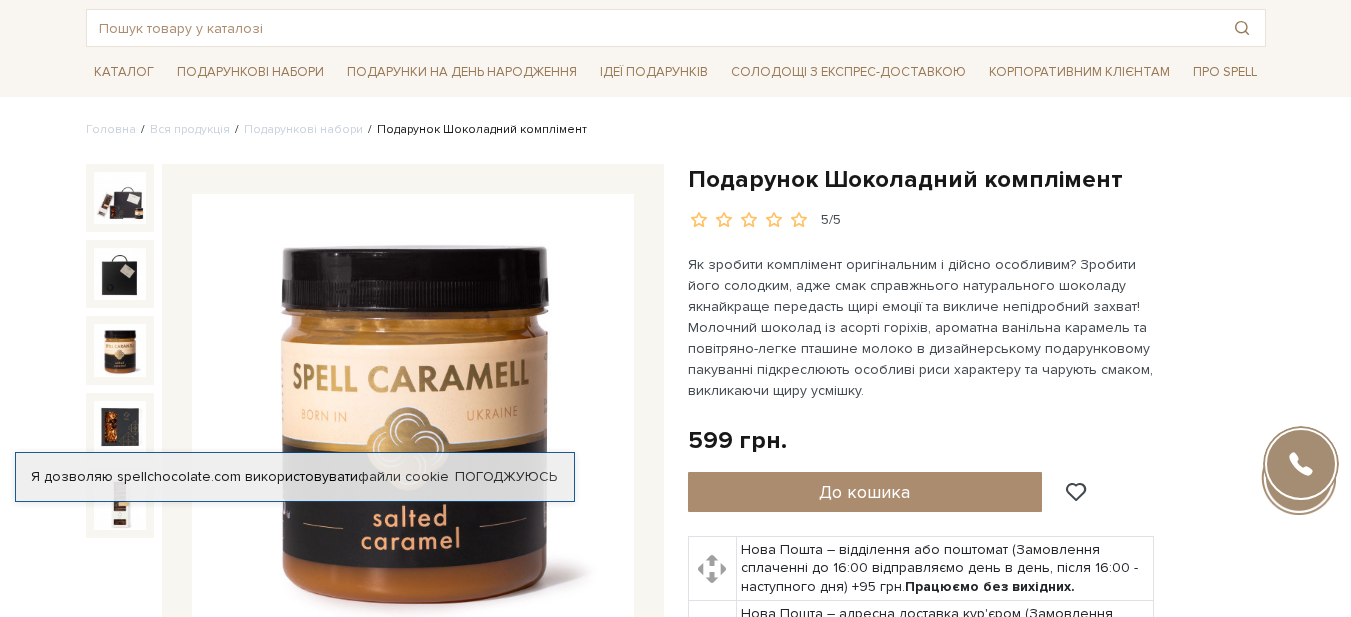 click at bounding box center (120, 350) 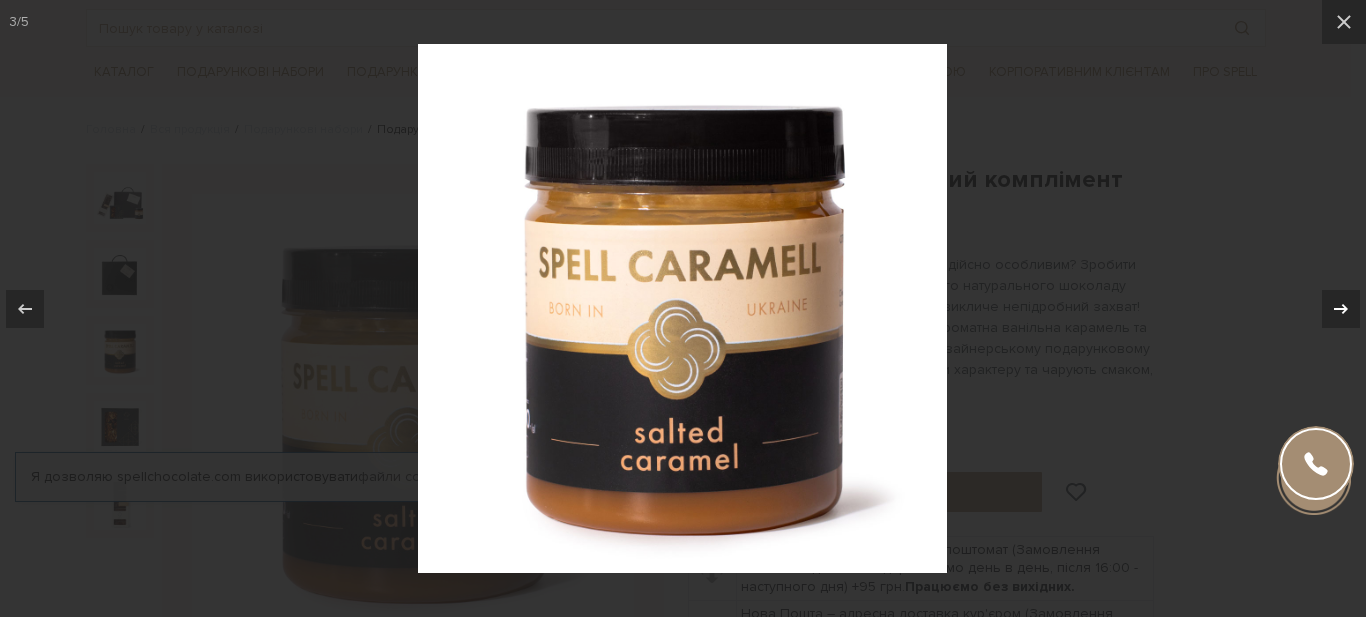click 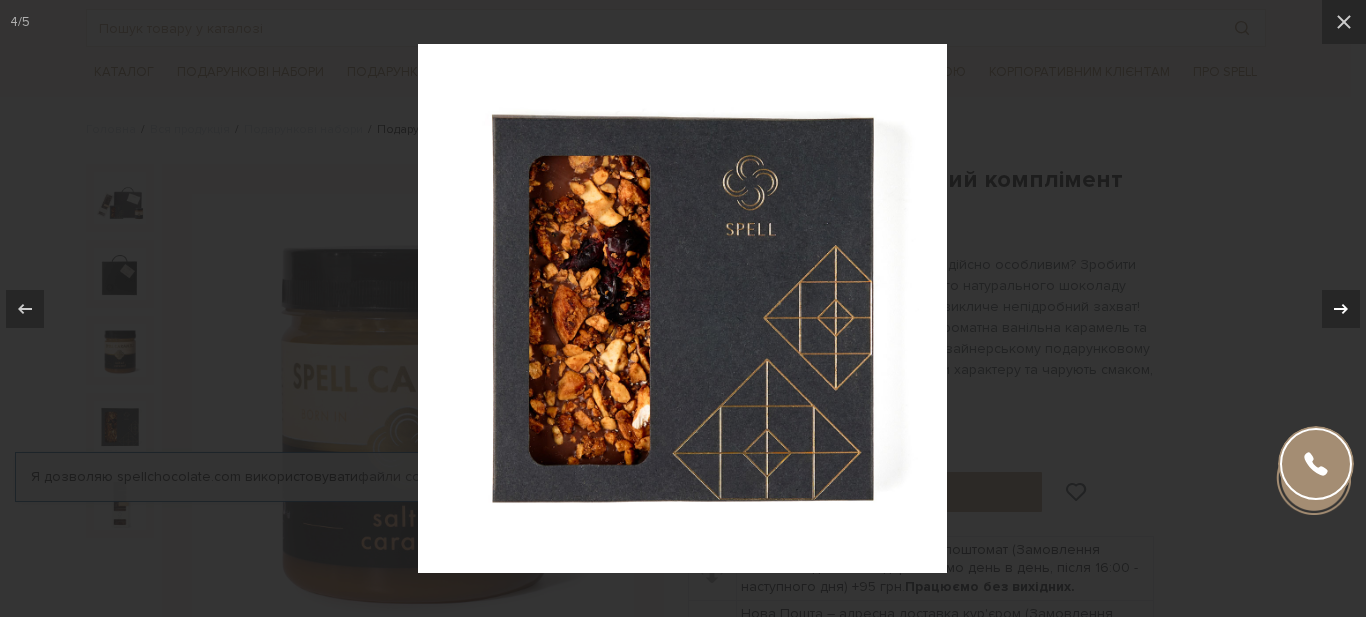 click 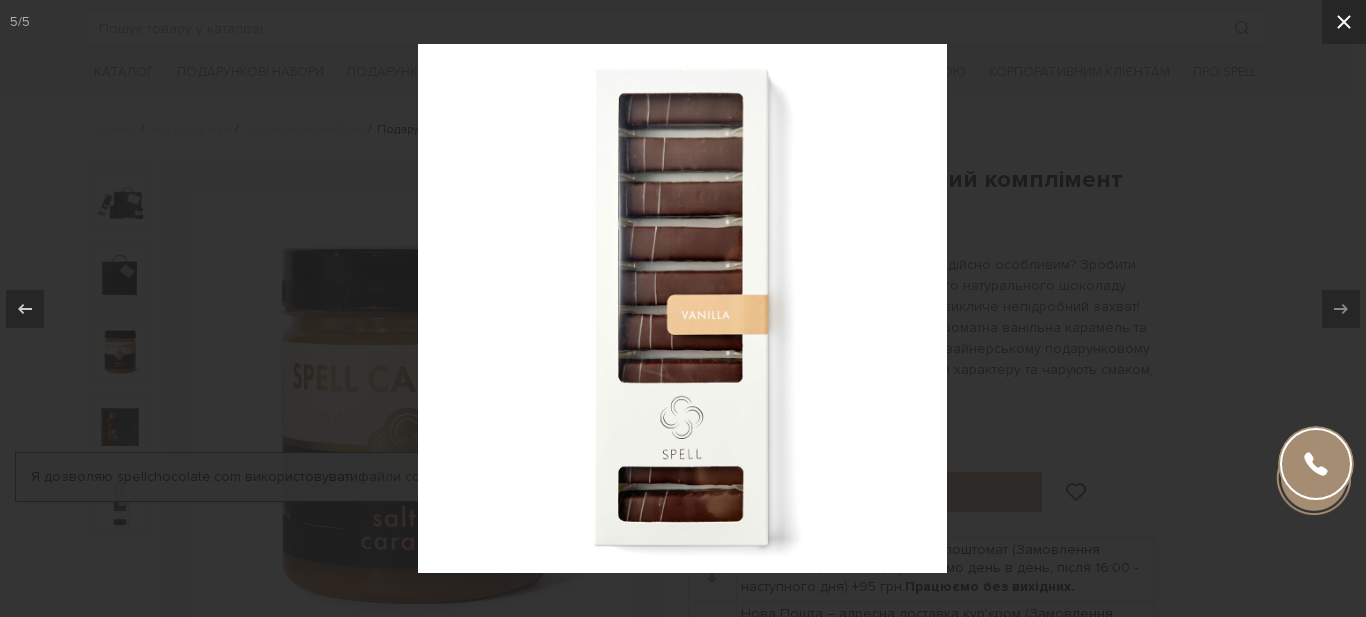click 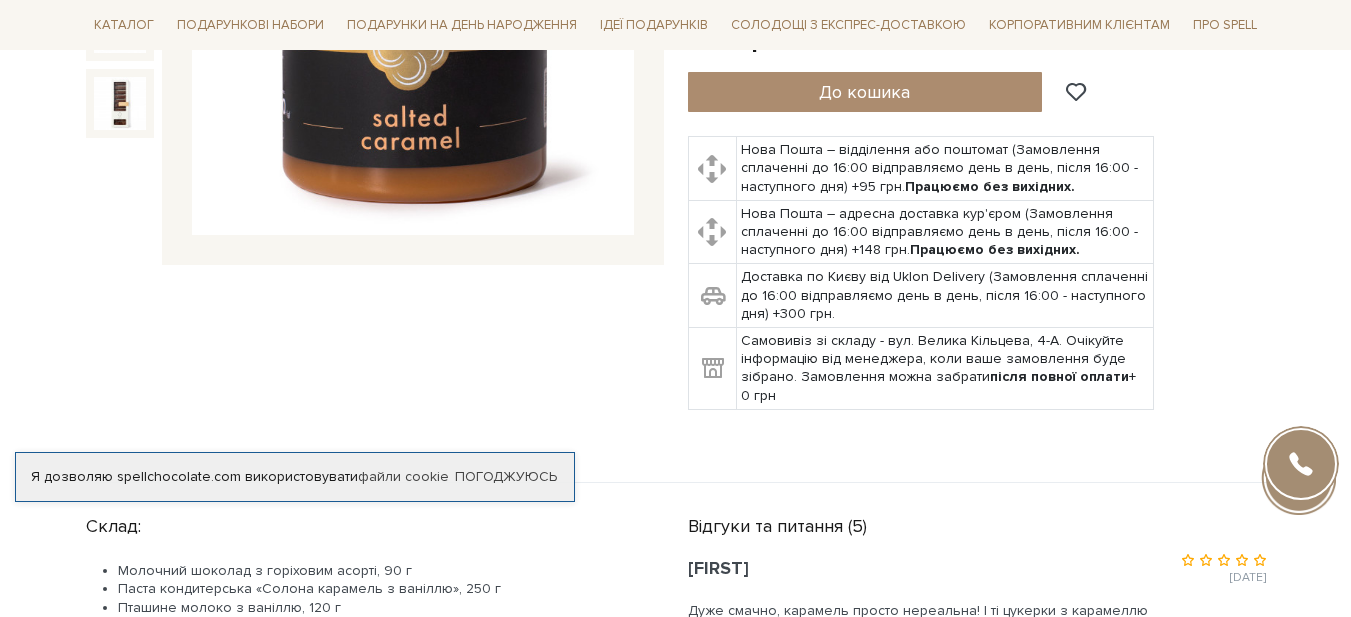 scroll, scrollTop: 400, scrollLeft: 0, axis: vertical 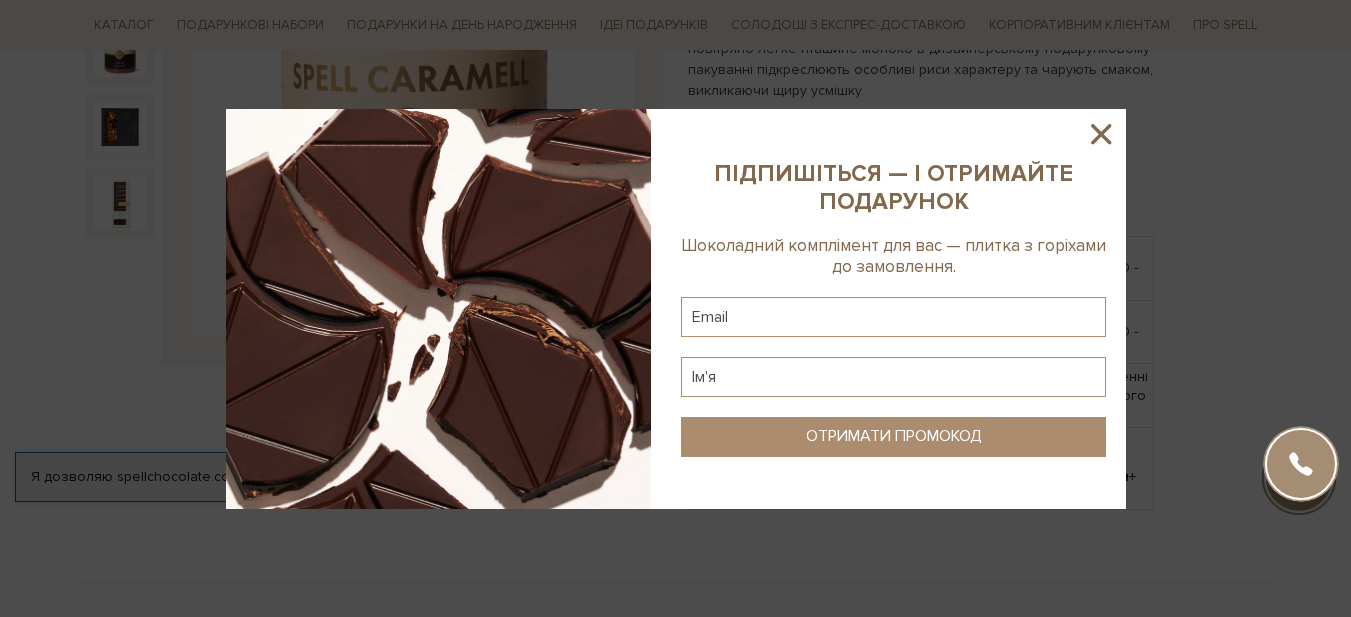 click at bounding box center [675, 308] 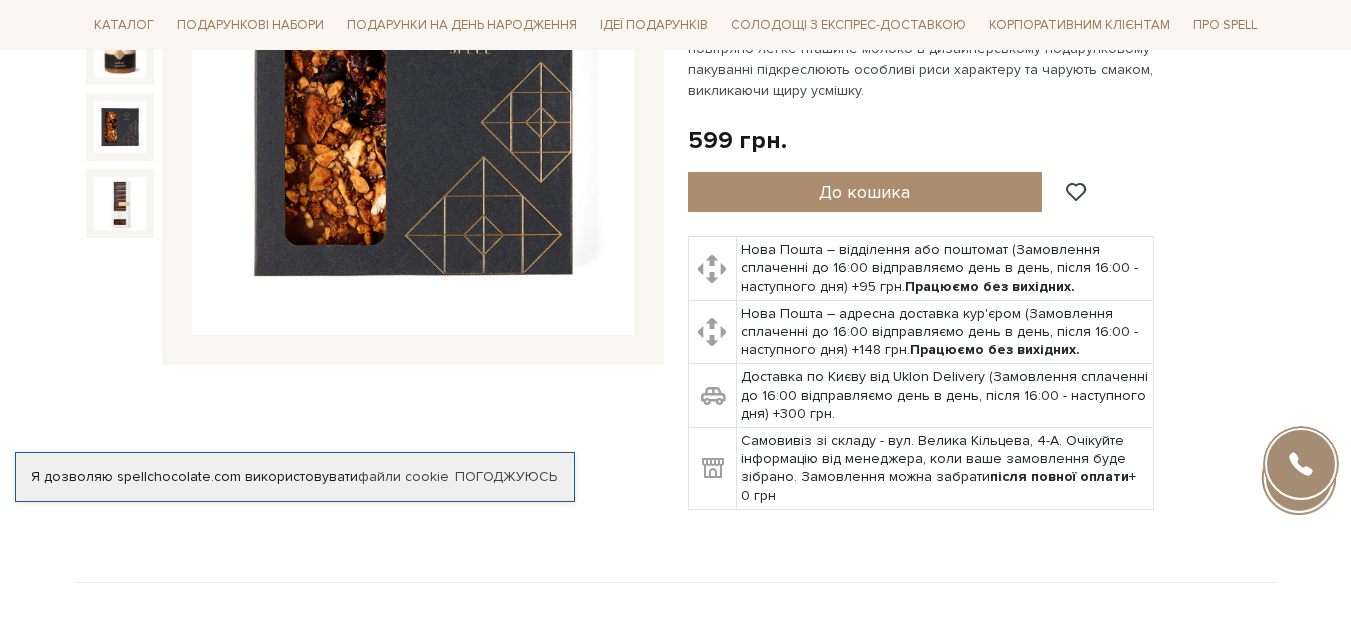 click at bounding box center [120, 127] 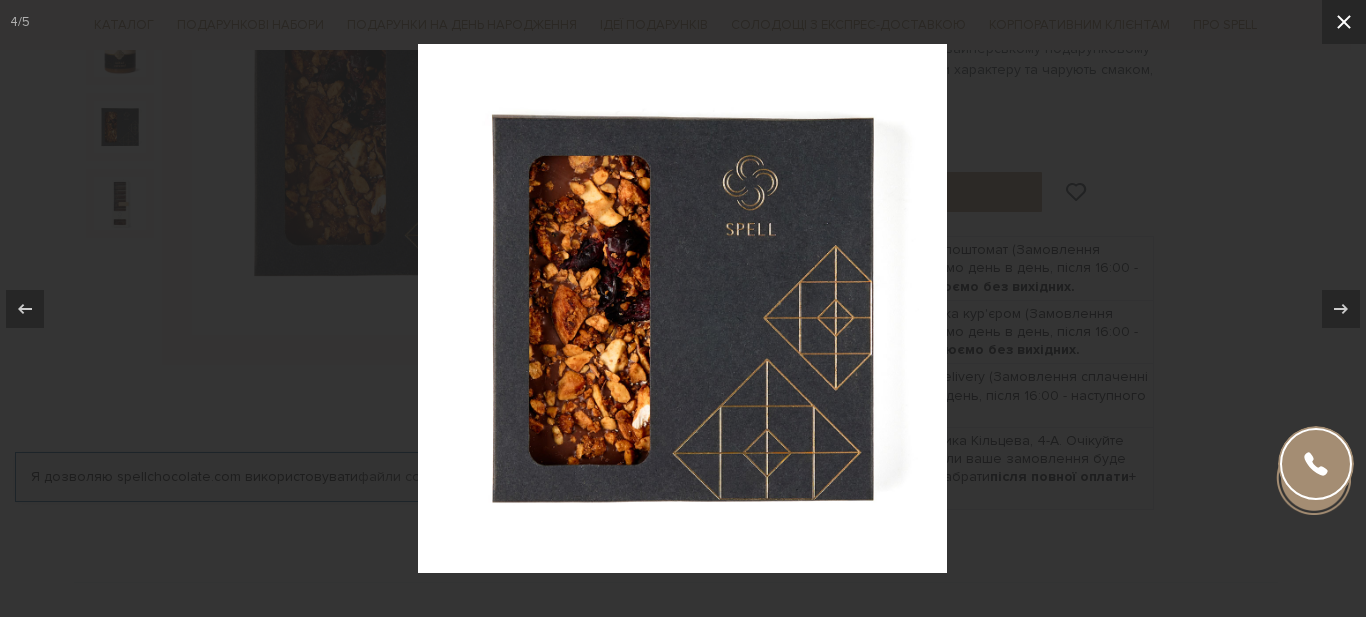 click 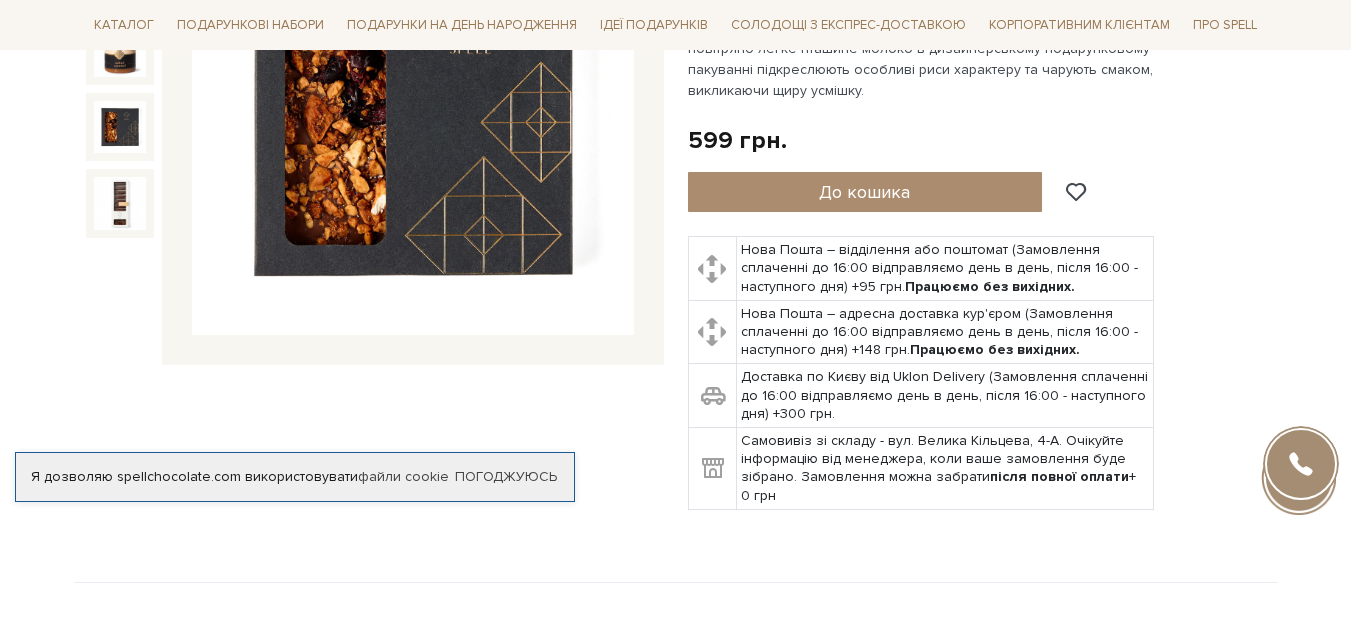 scroll, scrollTop: 0, scrollLeft: 0, axis: both 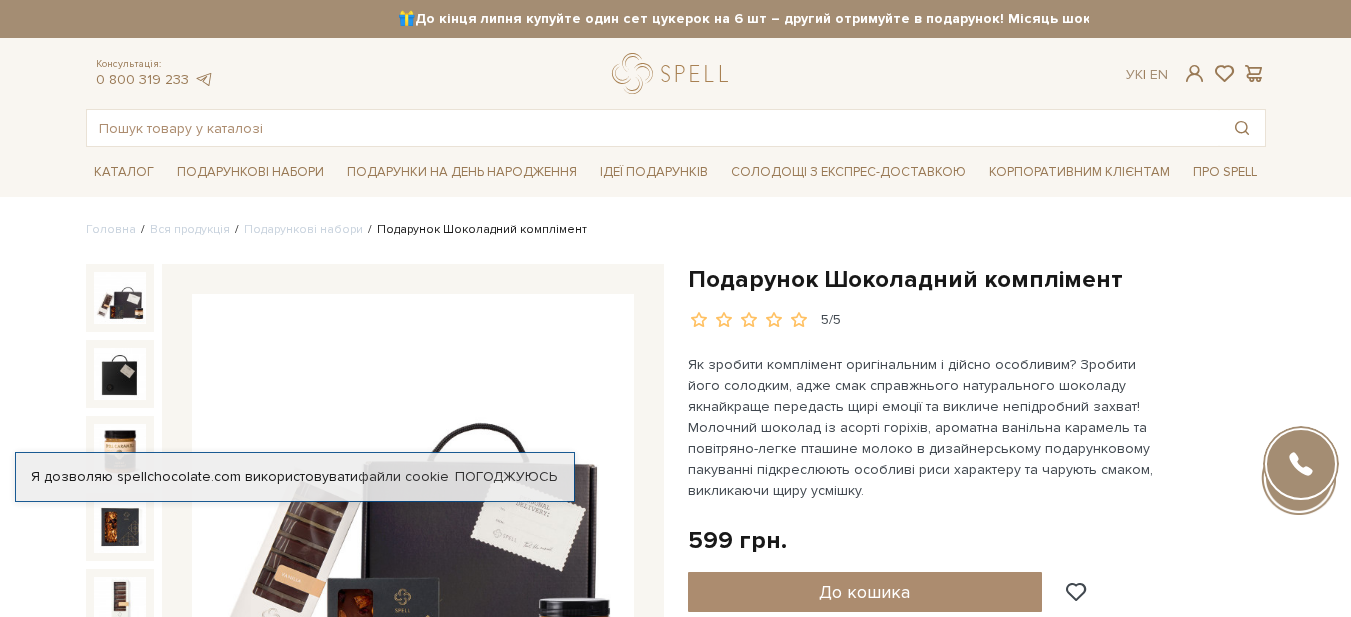 click at bounding box center [120, 298] 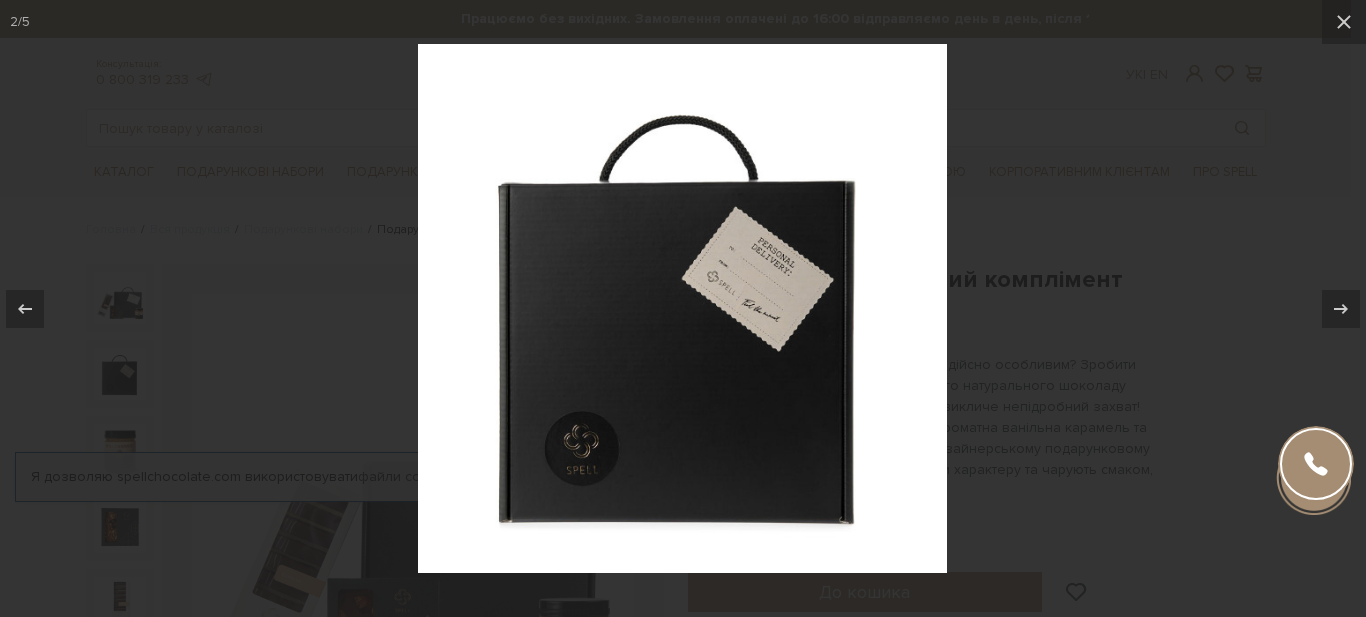 click at bounding box center (683, 308) 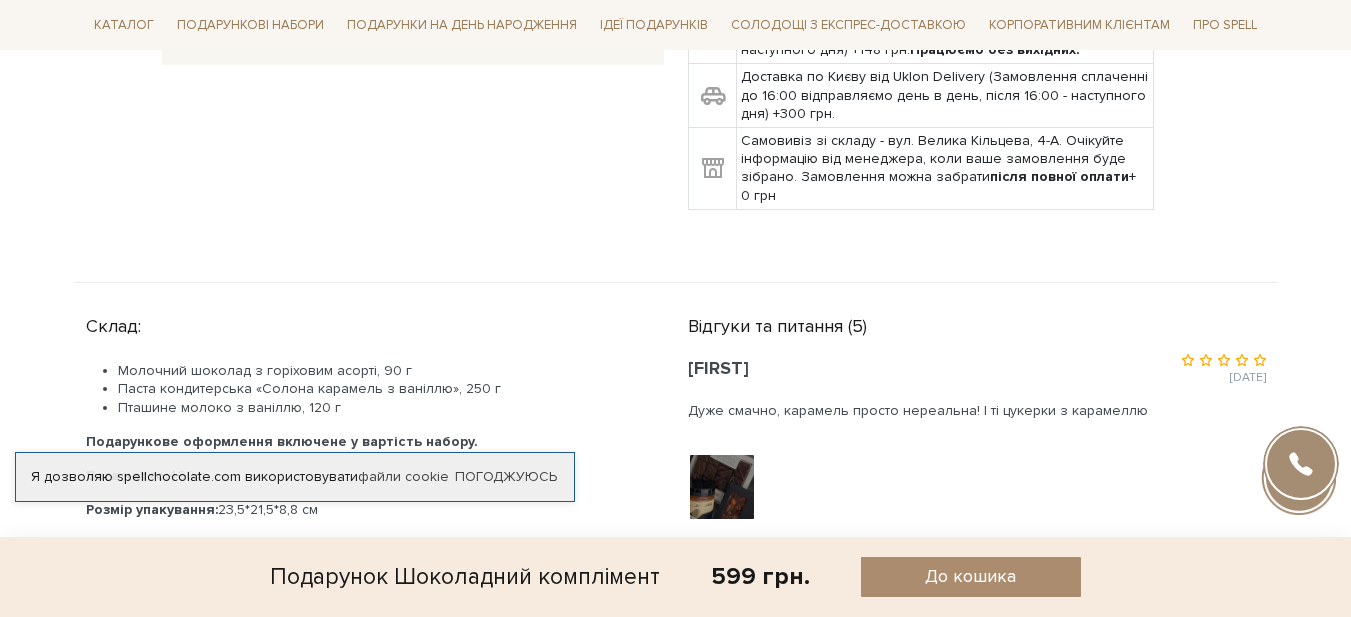 scroll, scrollTop: 1000, scrollLeft: 0, axis: vertical 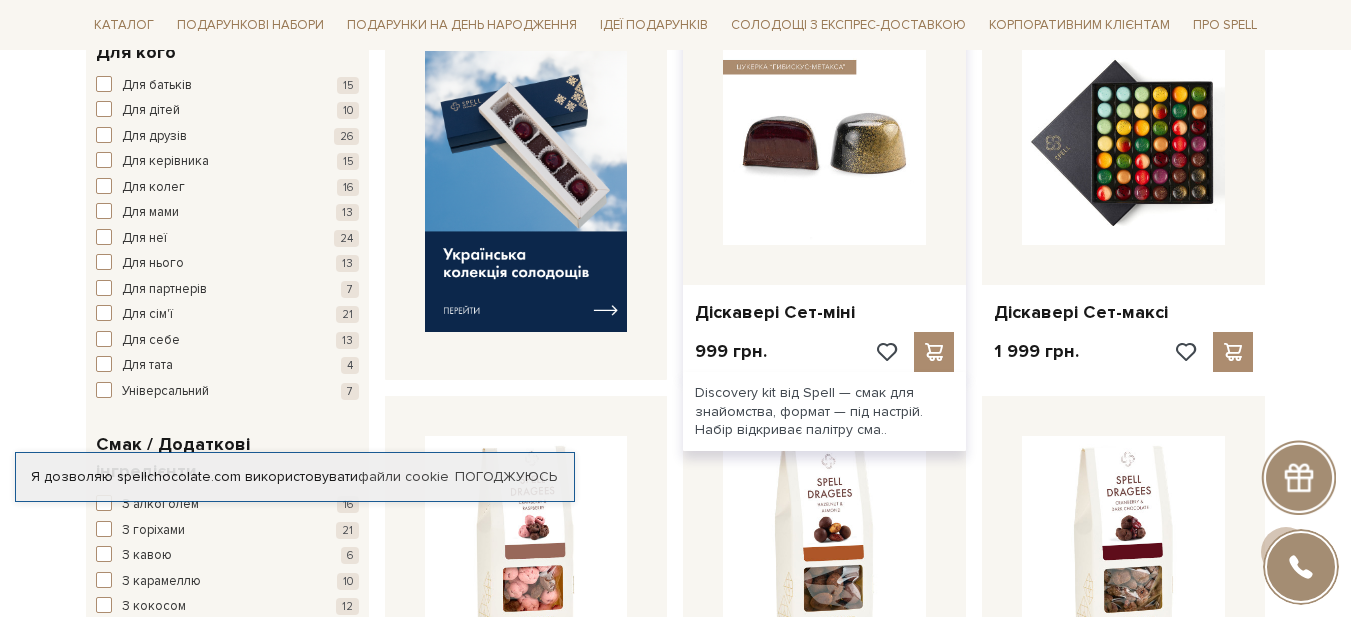 click at bounding box center [824, 143] 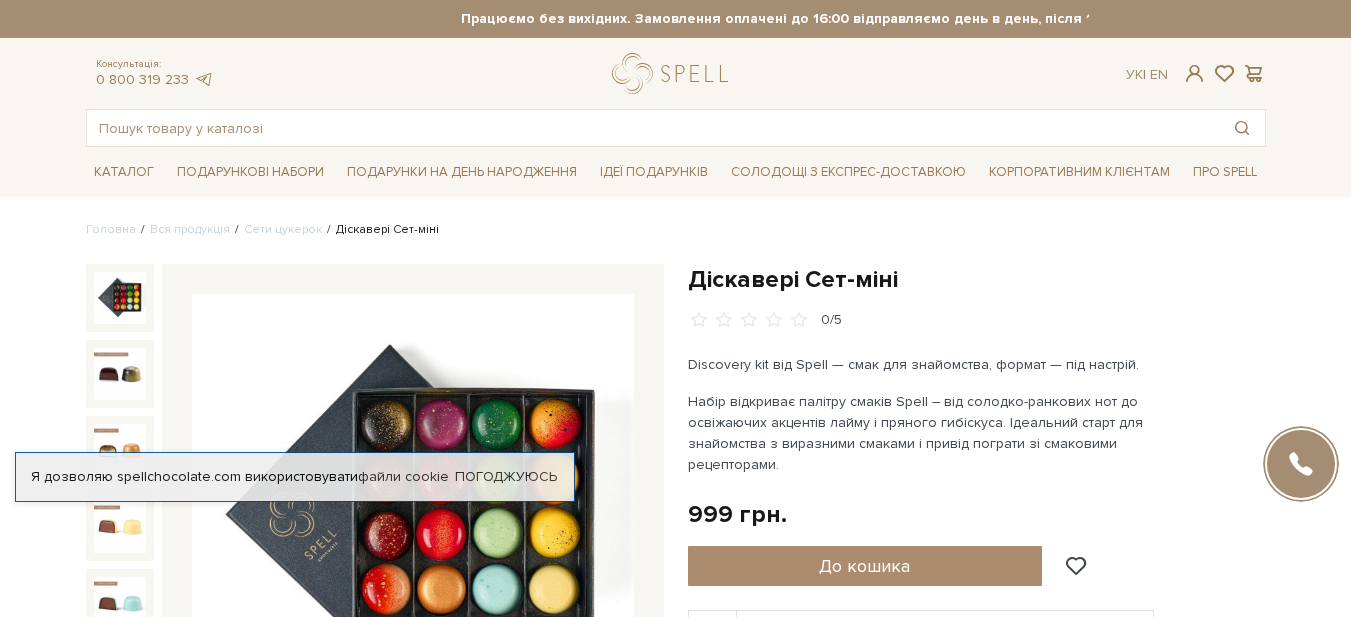scroll, scrollTop: 400, scrollLeft: 0, axis: vertical 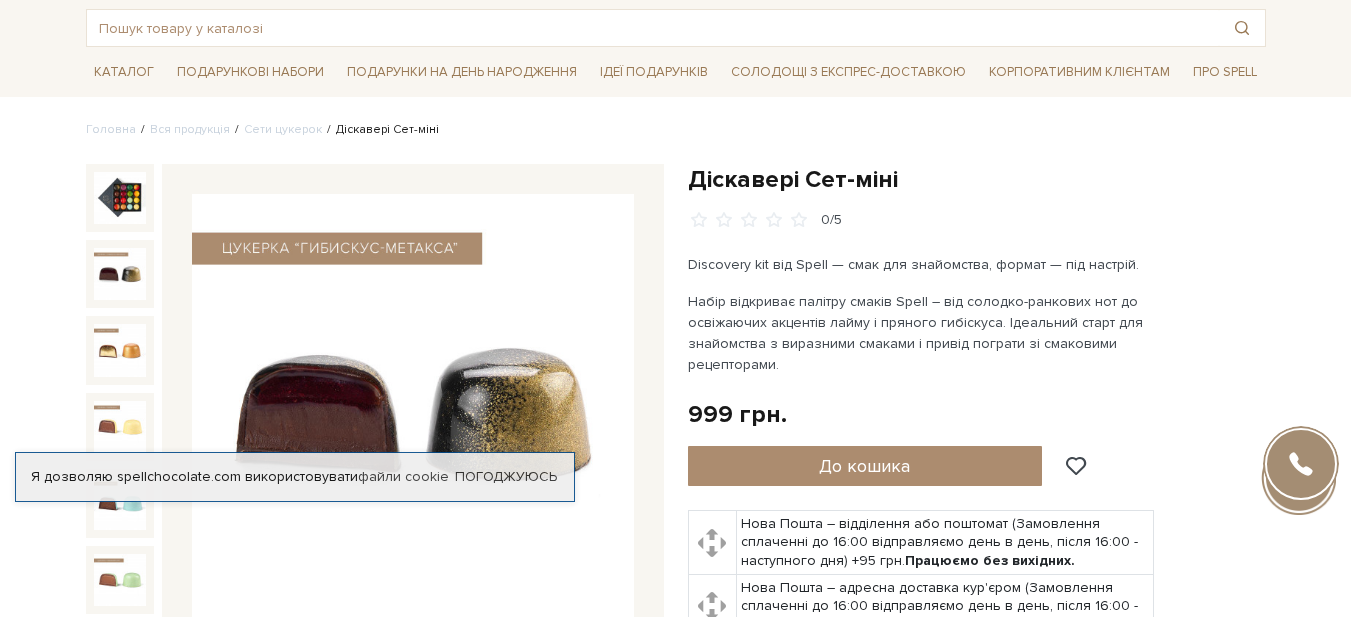 click at bounding box center (120, 274) 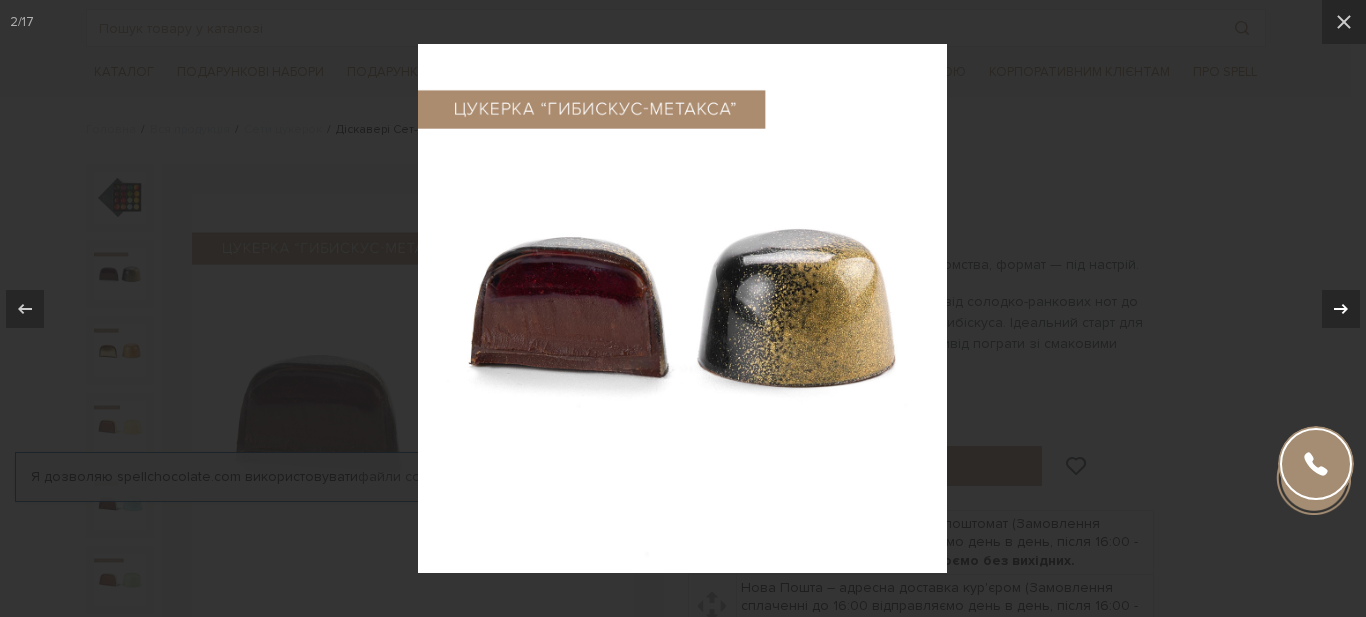 click 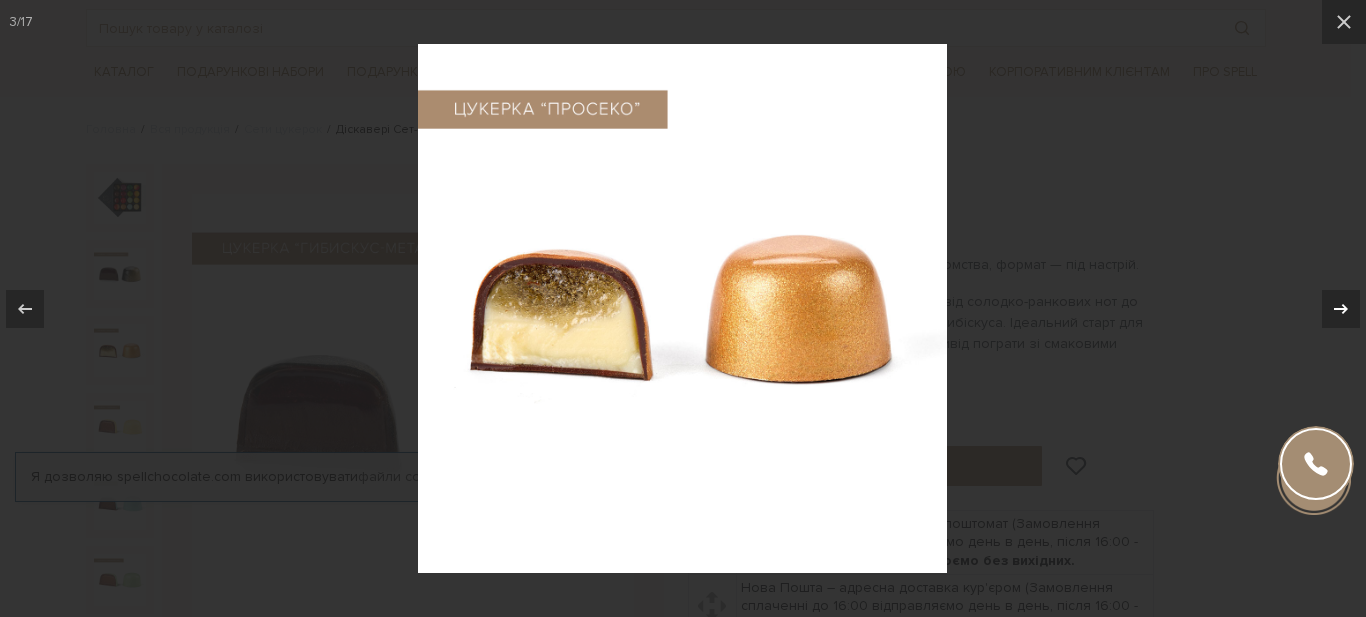 click 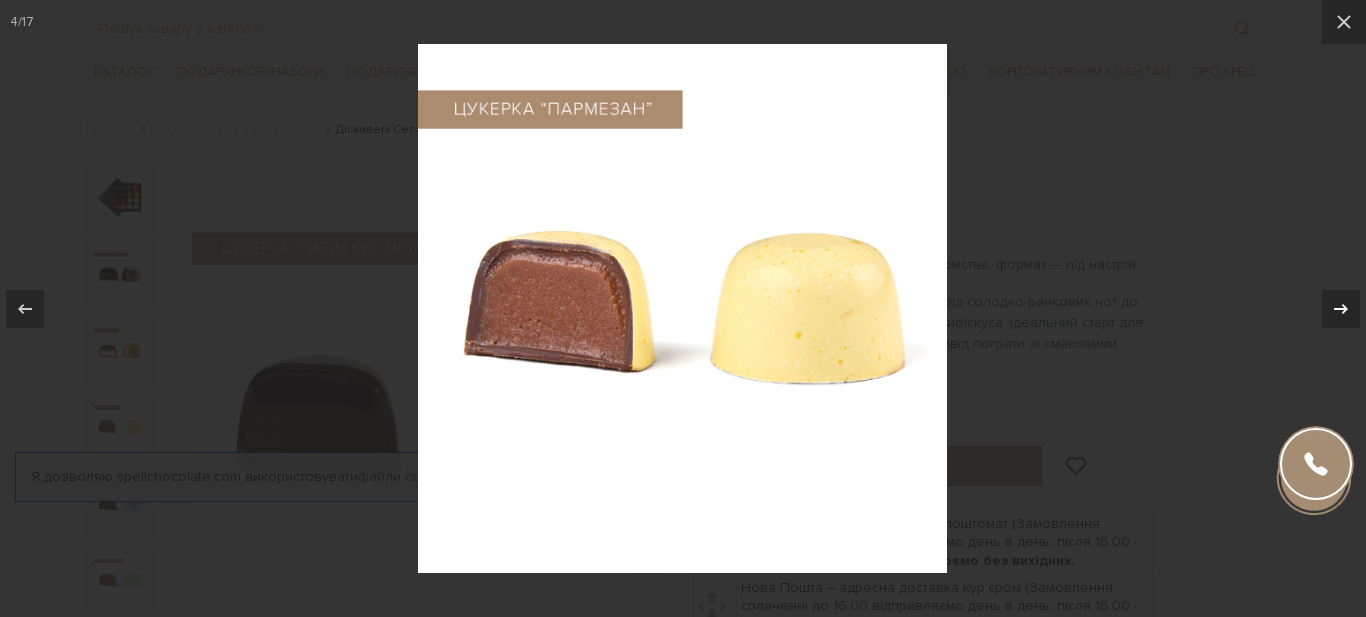 click 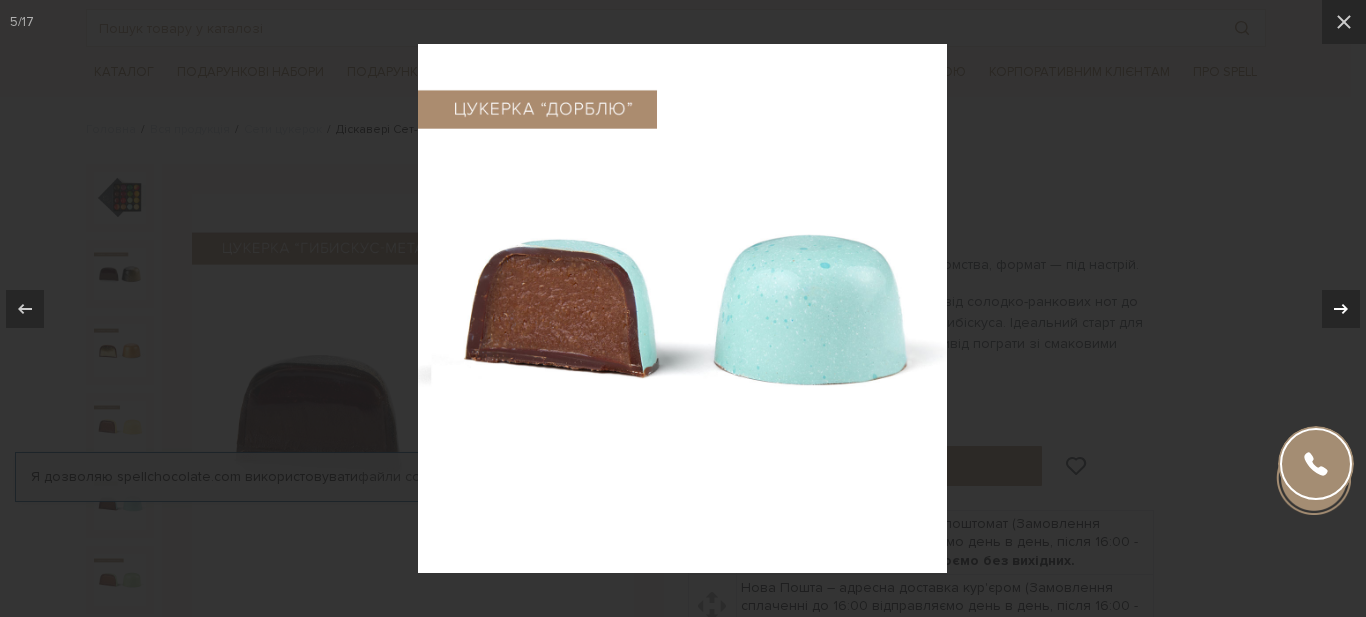 click 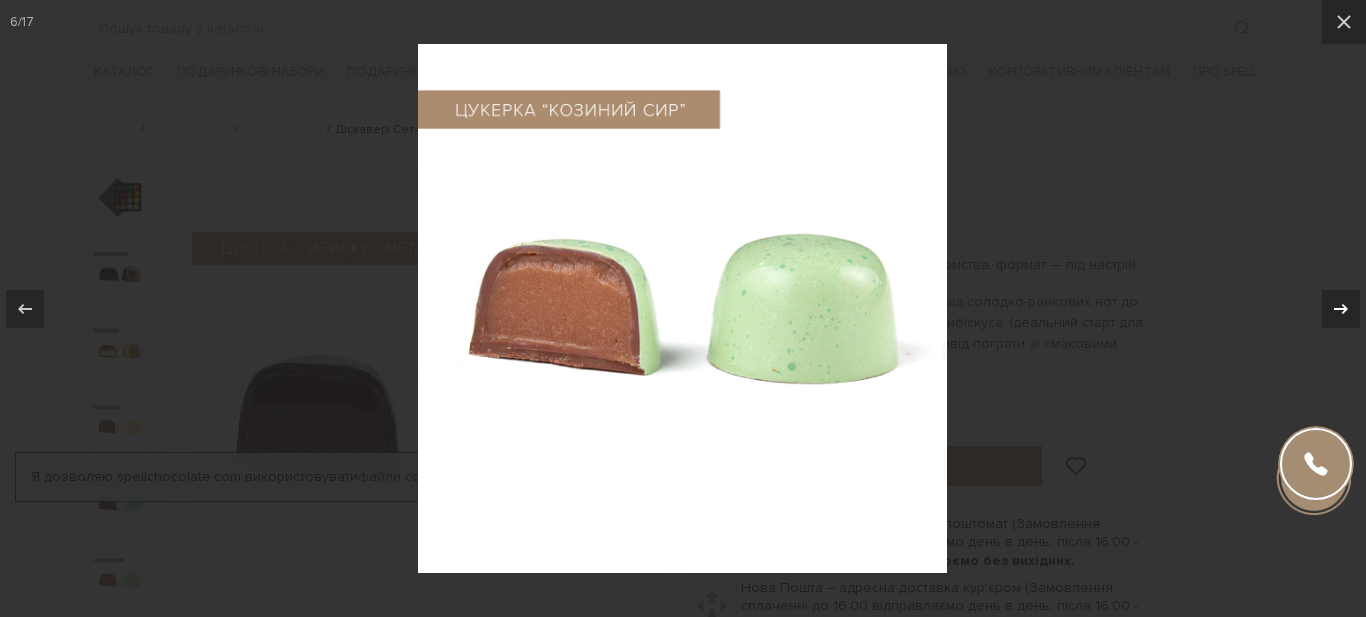 click 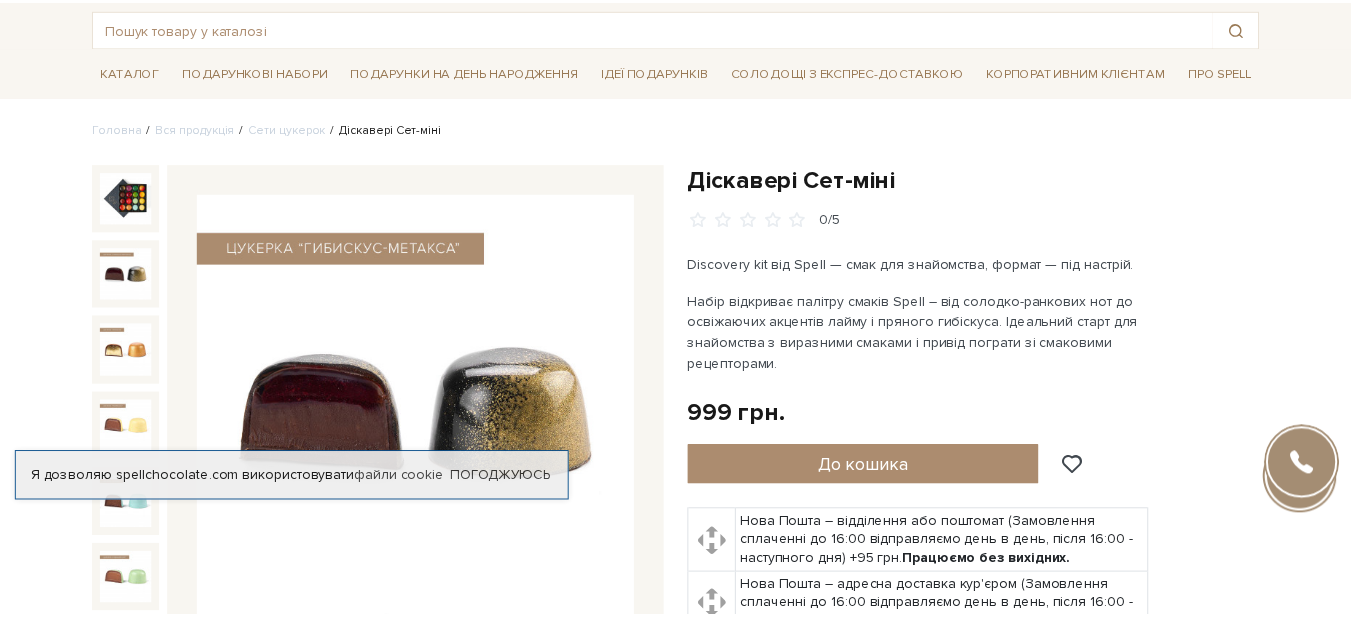 scroll, scrollTop: 16, scrollLeft: 0, axis: vertical 